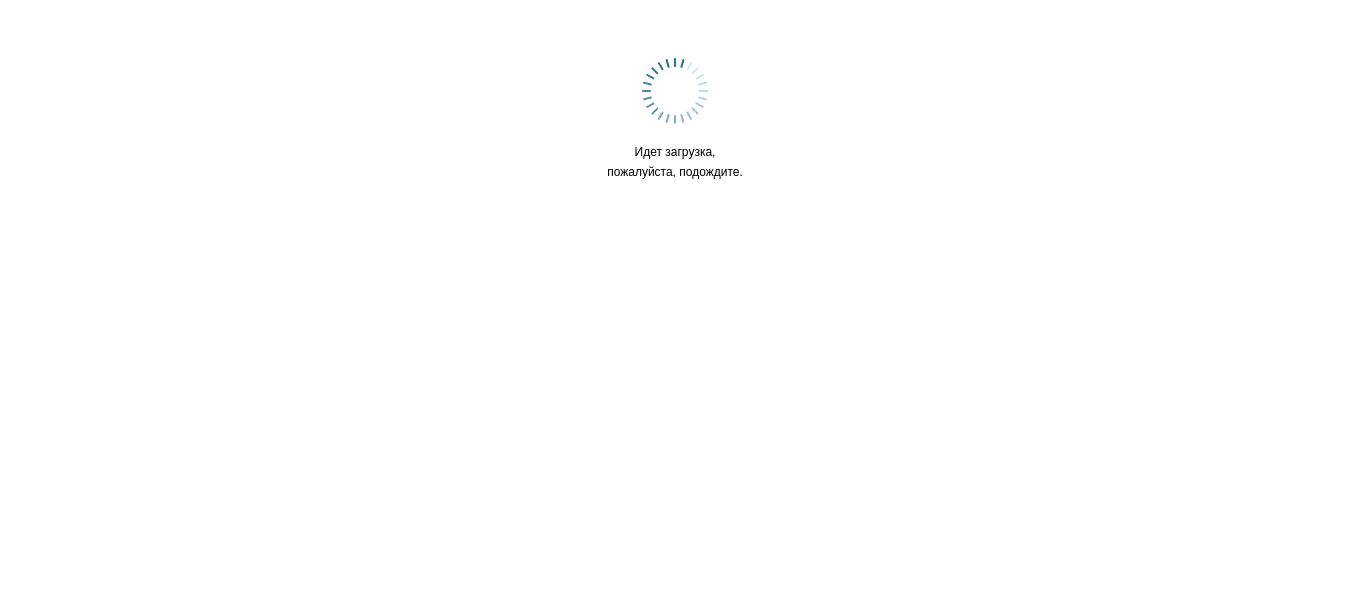 scroll, scrollTop: 0, scrollLeft: 0, axis: both 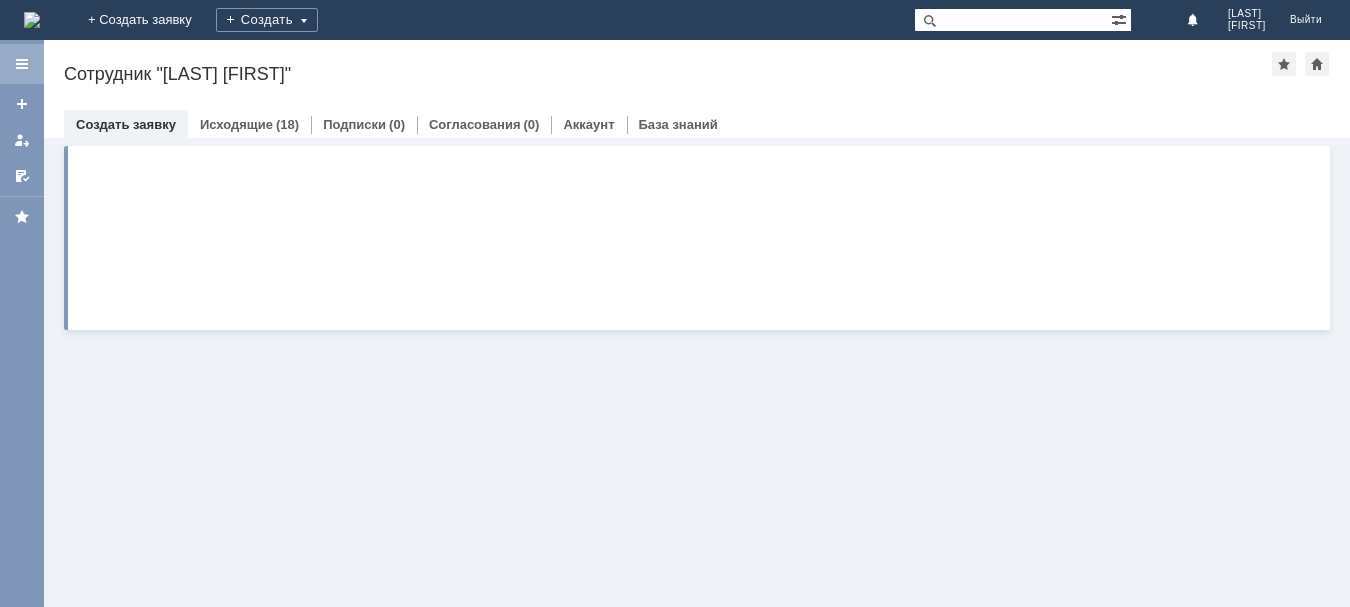 click at bounding box center (22, 64) 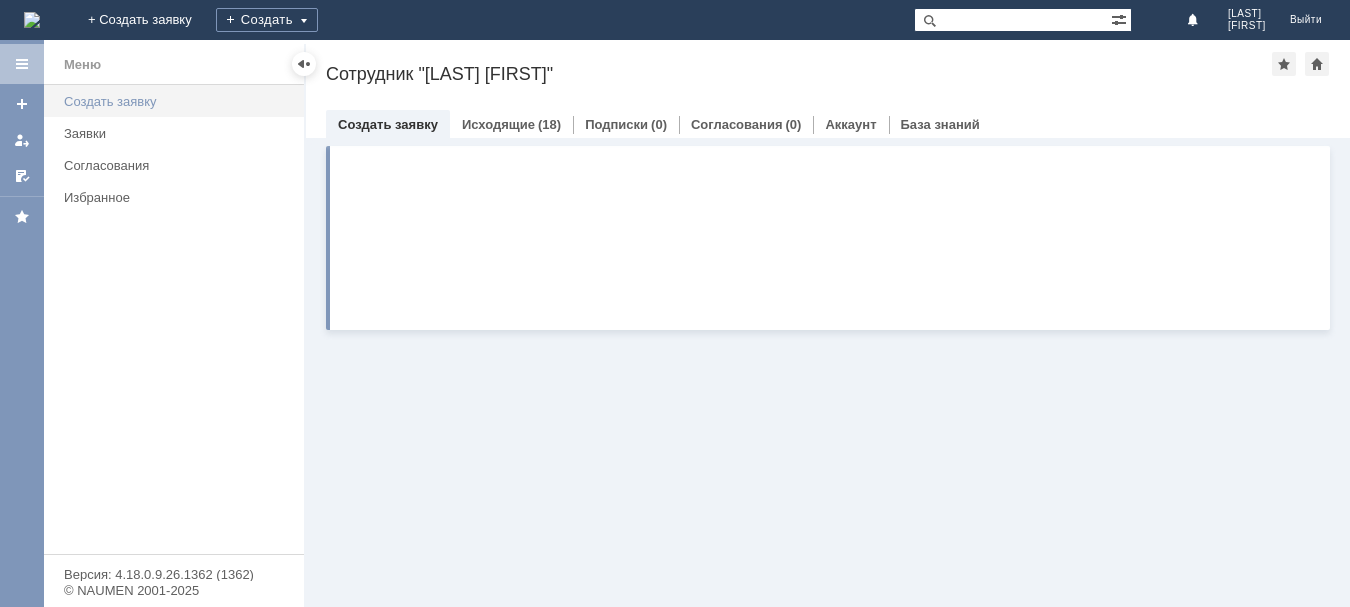 click on "Создать заявку" at bounding box center [178, 101] 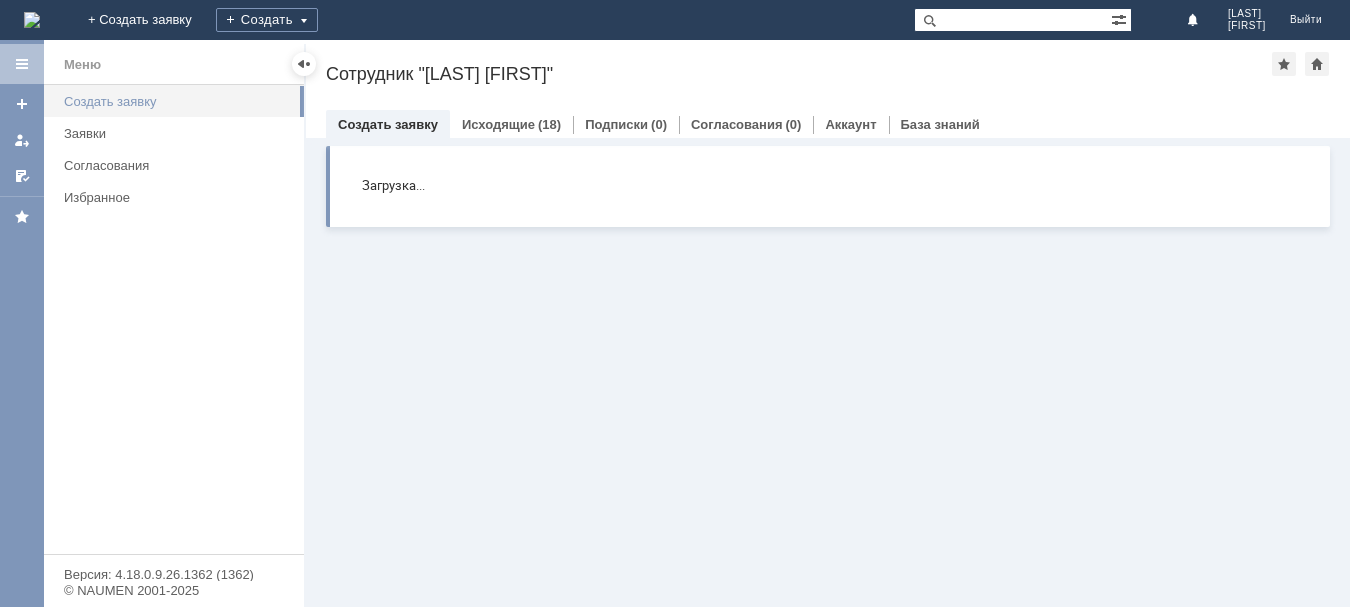 scroll, scrollTop: 0, scrollLeft: 0, axis: both 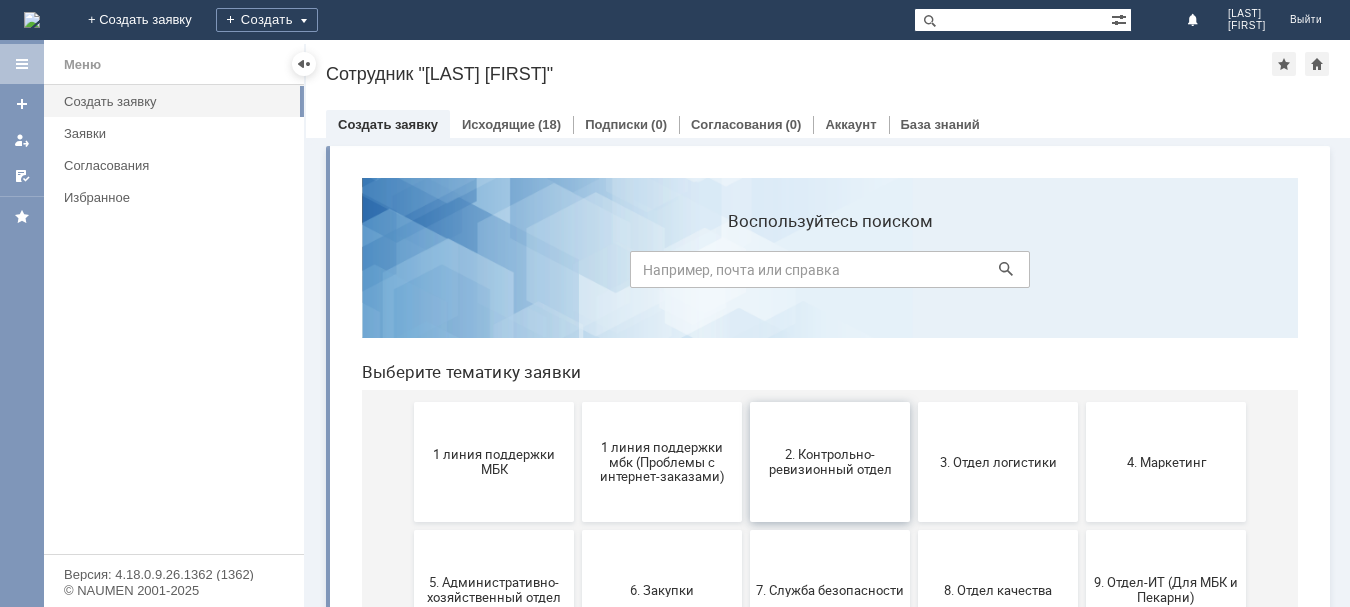 click on "2. Контрольно-ревизионный отдел" at bounding box center [830, 462] 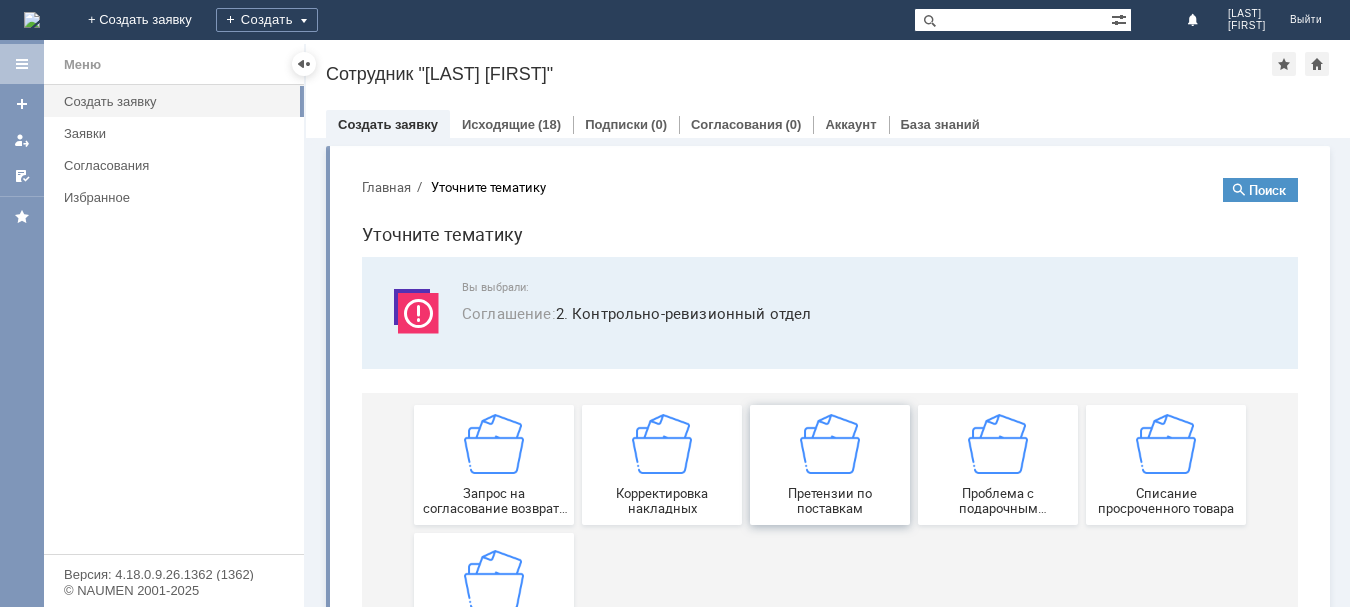 click on "Претензии по поставкам" at bounding box center [830, 501] 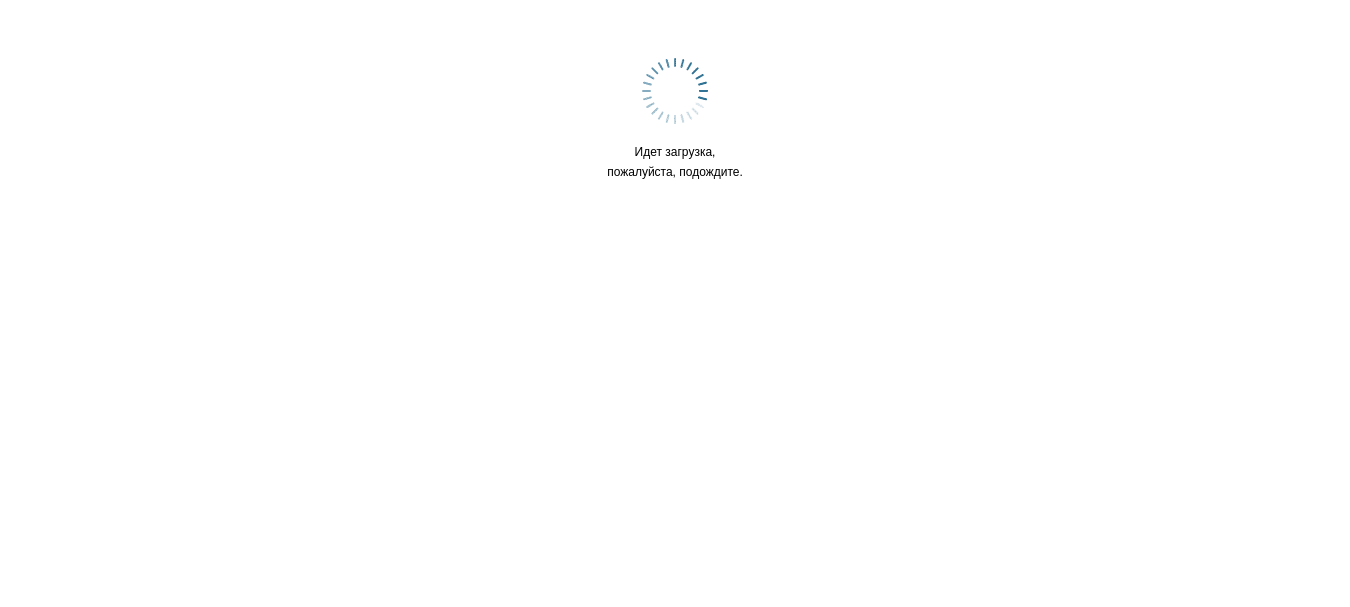 scroll, scrollTop: 0, scrollLeft: 0, axis: both 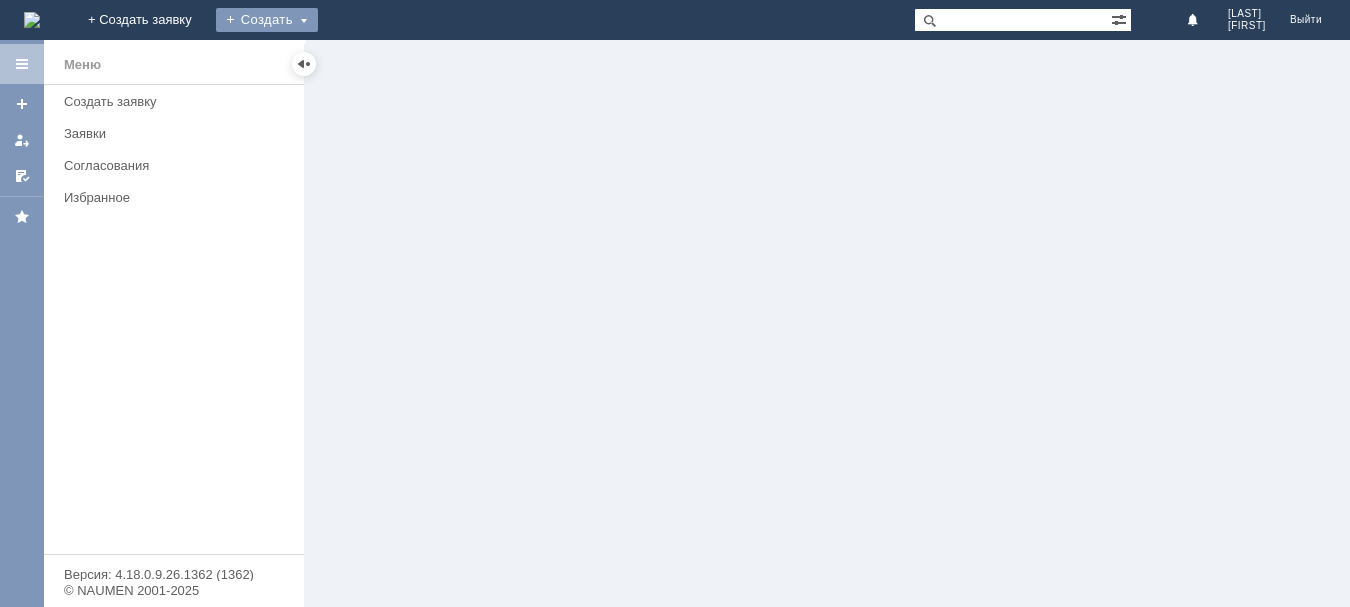 click on "Создать" at bounding box center (267, 20) 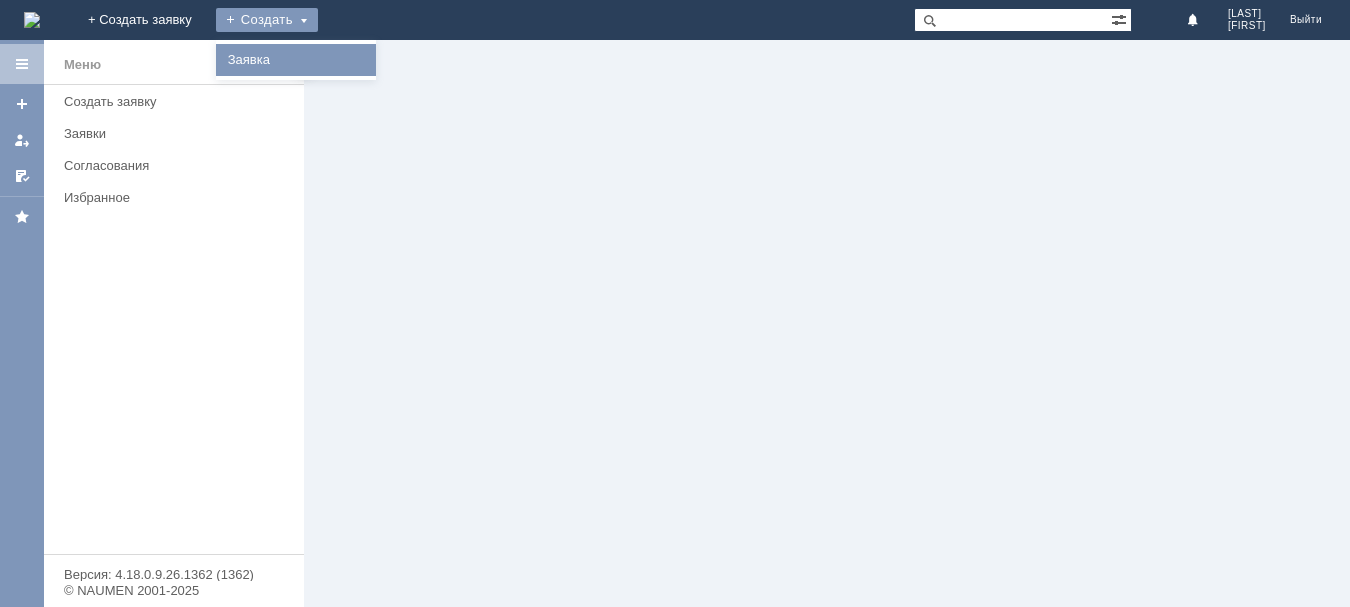 click on "Заявка" at bounding box center [296, 60] 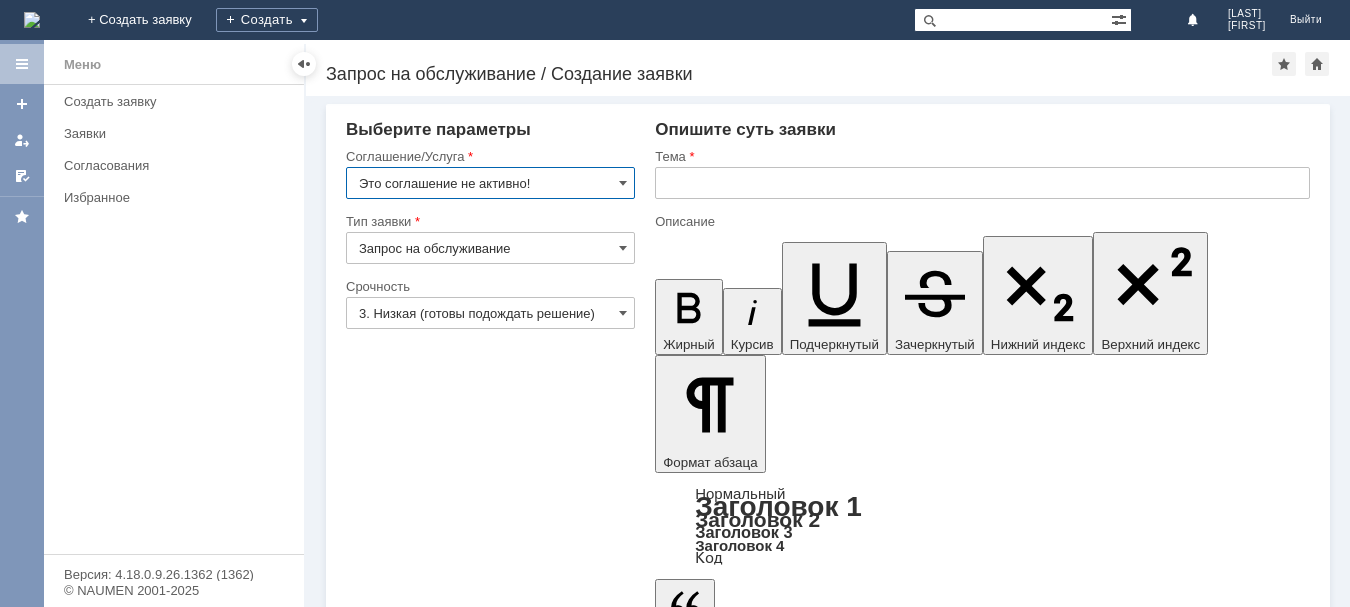 scroll, scrollTop: 0, scrollLeft: 0, axis: both 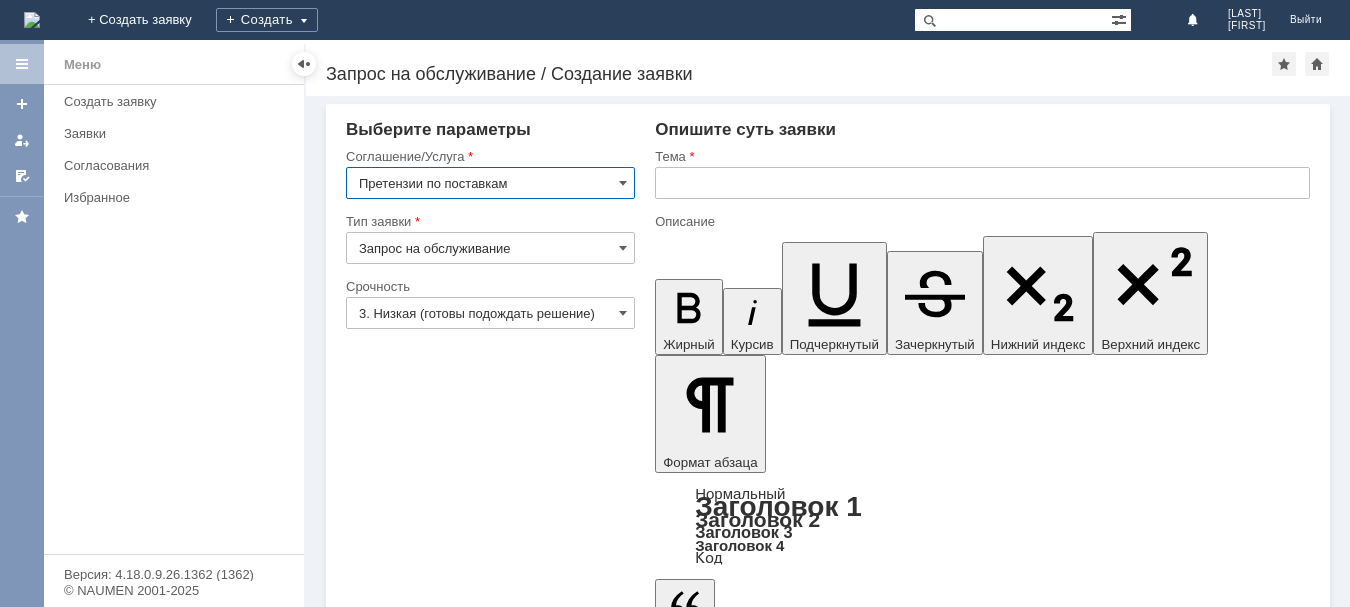 click on "Запрос на обслуживание" at bounding box center [490, 248] 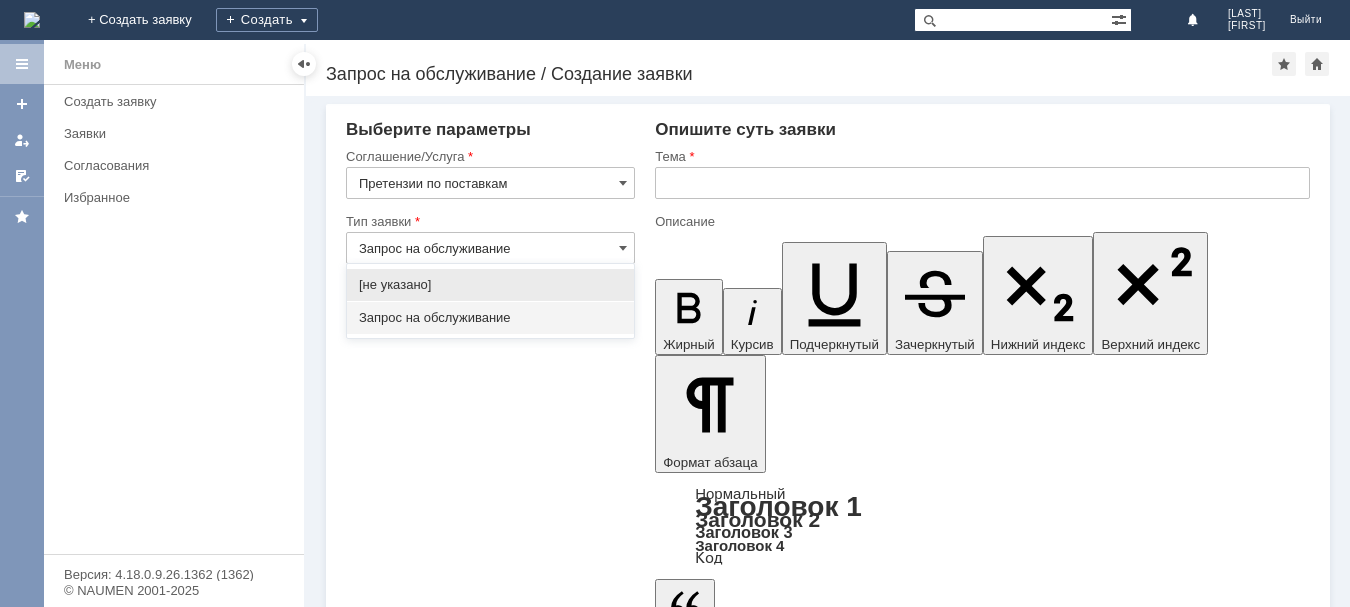 click on "Запрос на обслуживание" at bounding box center [490, 248] 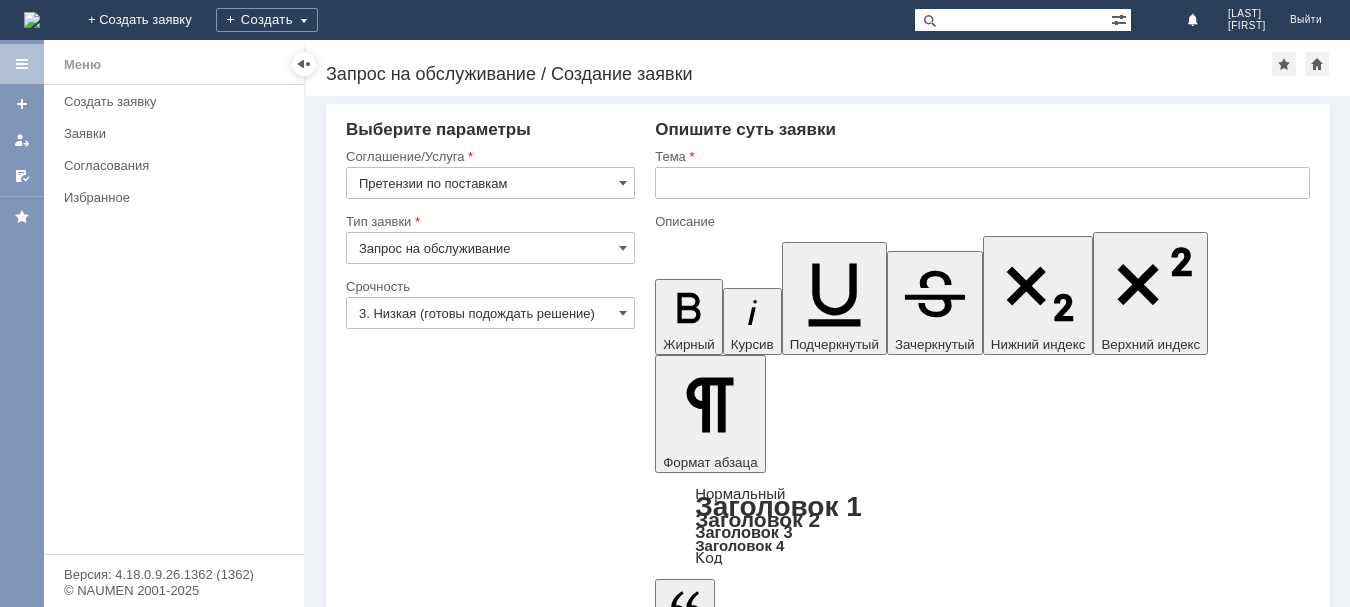 type on "Запрос на обслуживание" 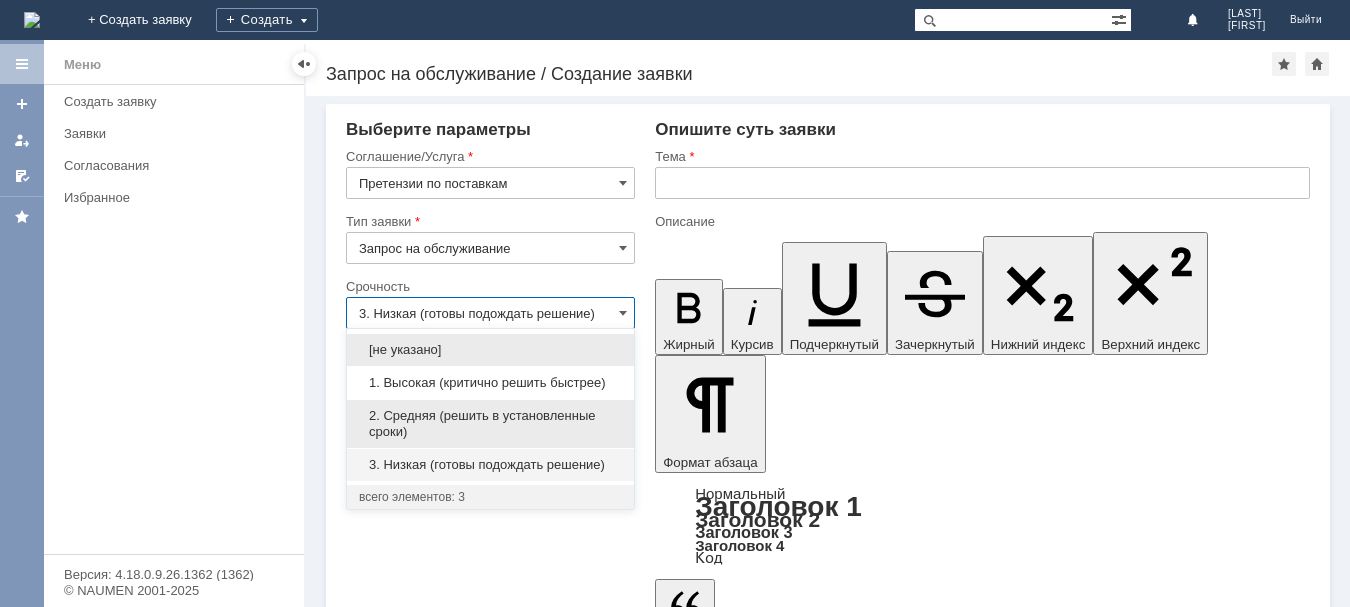 click on "2. Средняя (решить в установленные сроки)" at bounding box center [490, 424] 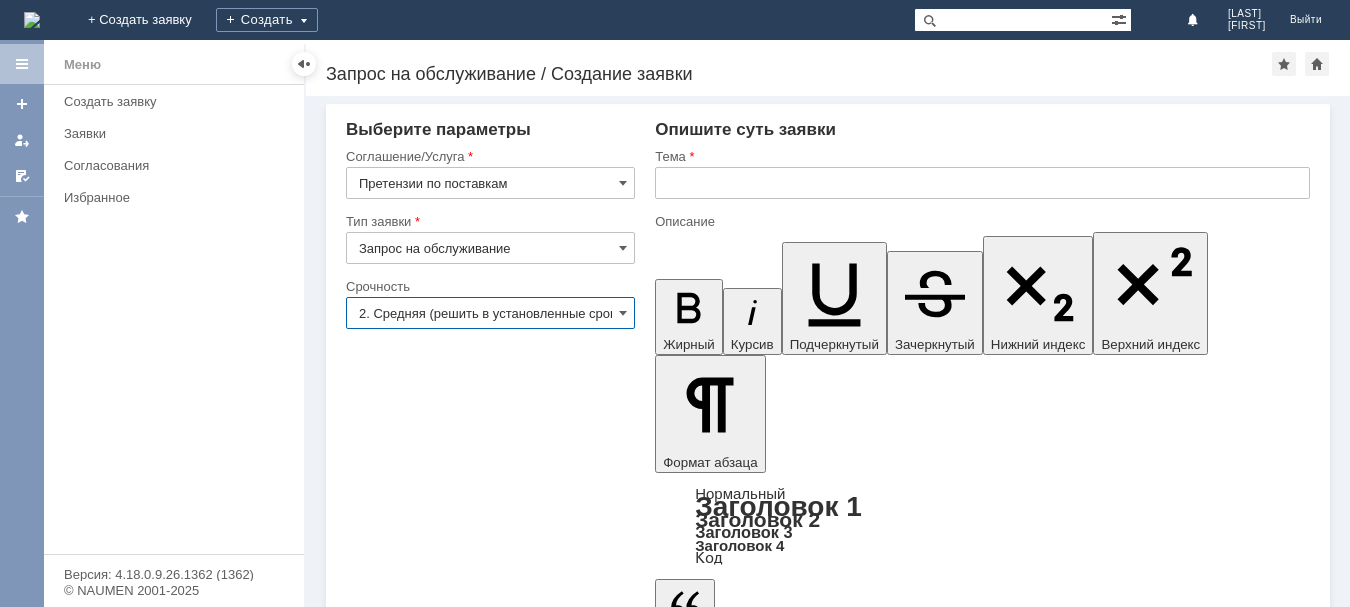 type on "2. Средняя (решить в установленные сроки)" 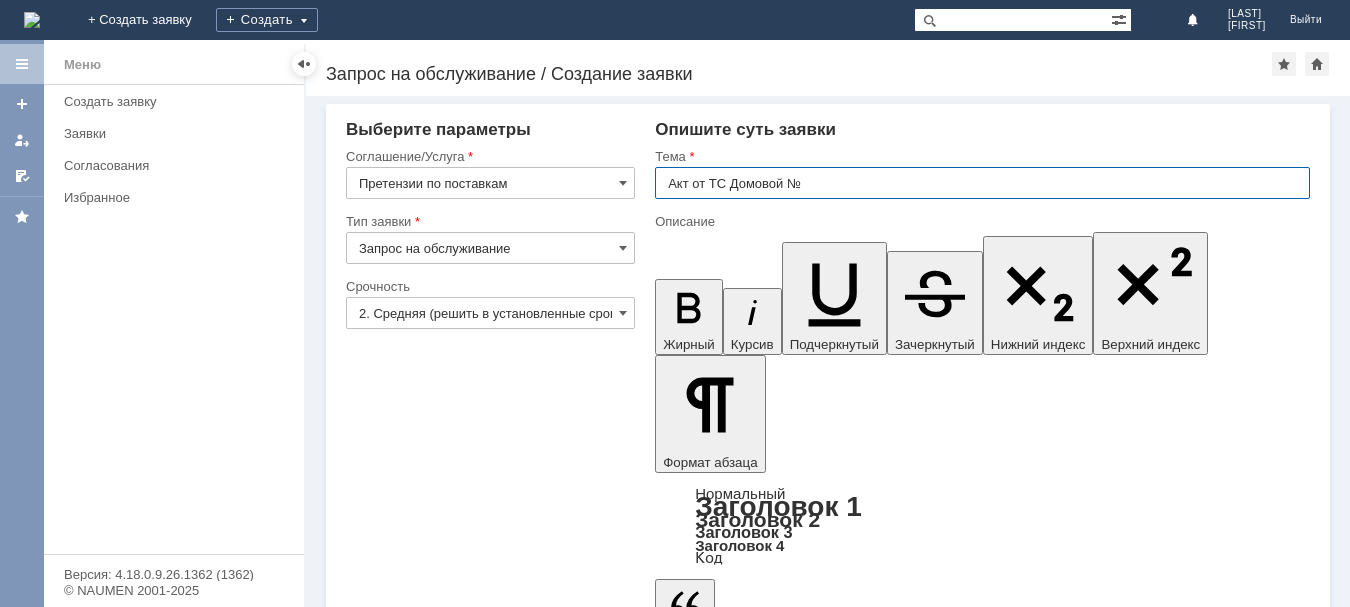 click on "Акт от ТС Домовой №" at bounding box center [982, 183] 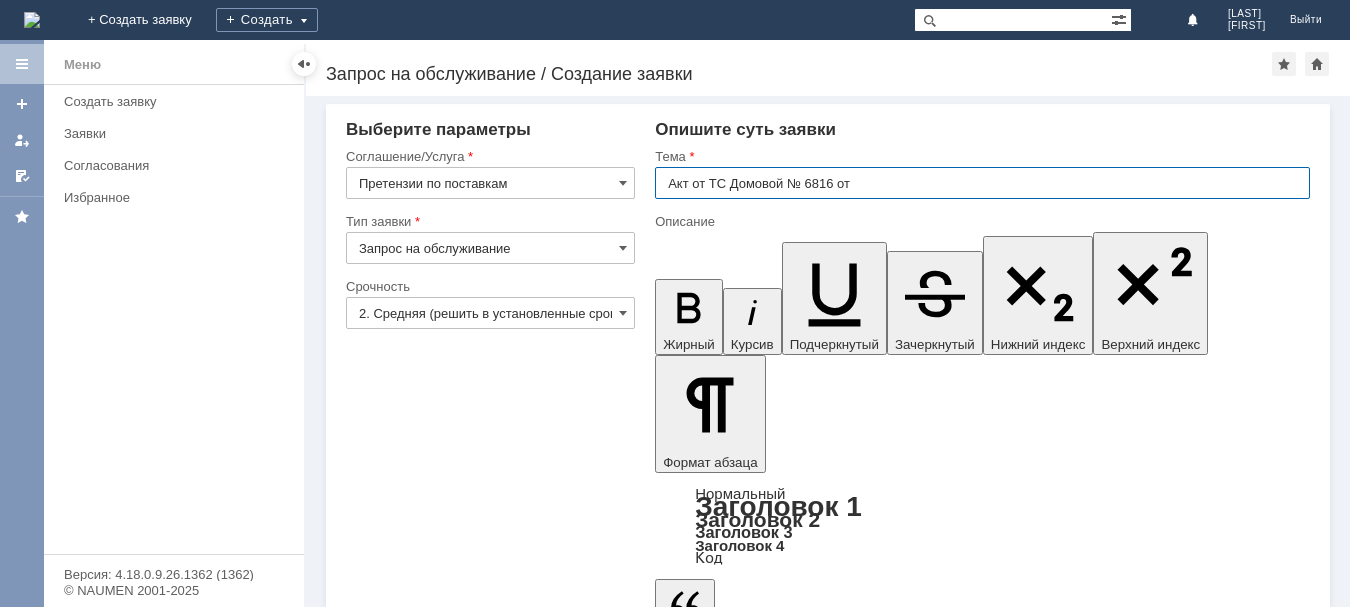 click on "Акт от ТС Домовой № 6816 от" at bounding box center [982, 183] 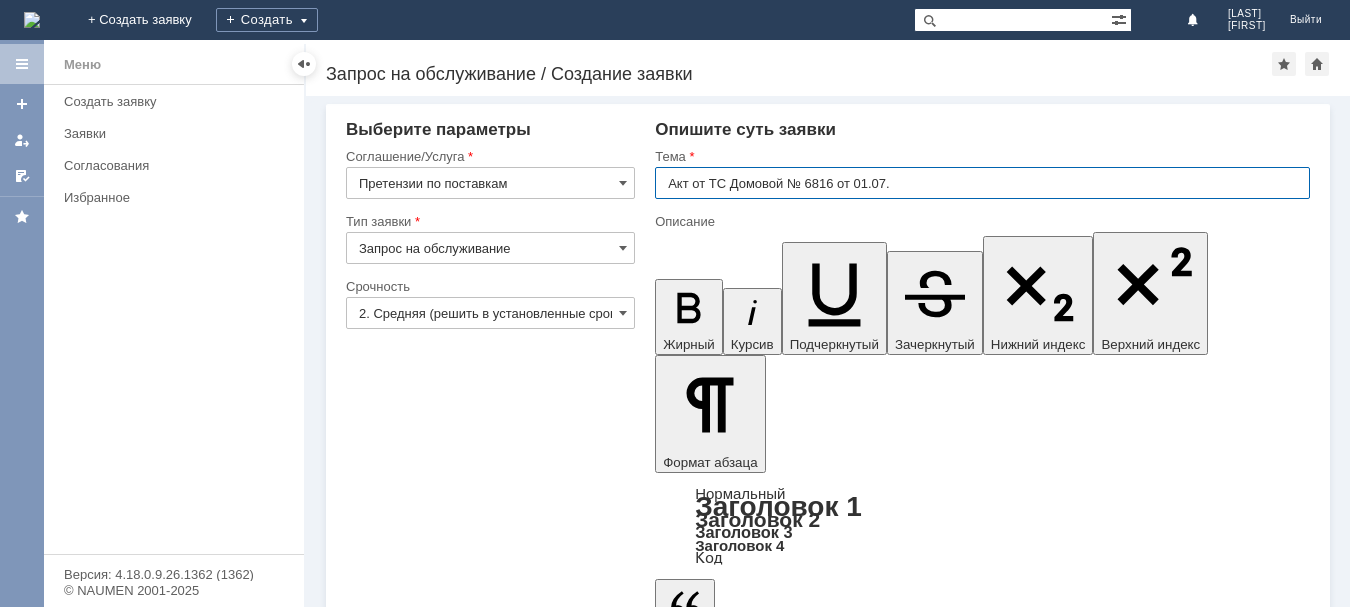 type on "Акт от ТС Домовой № 6816 от 01.07." 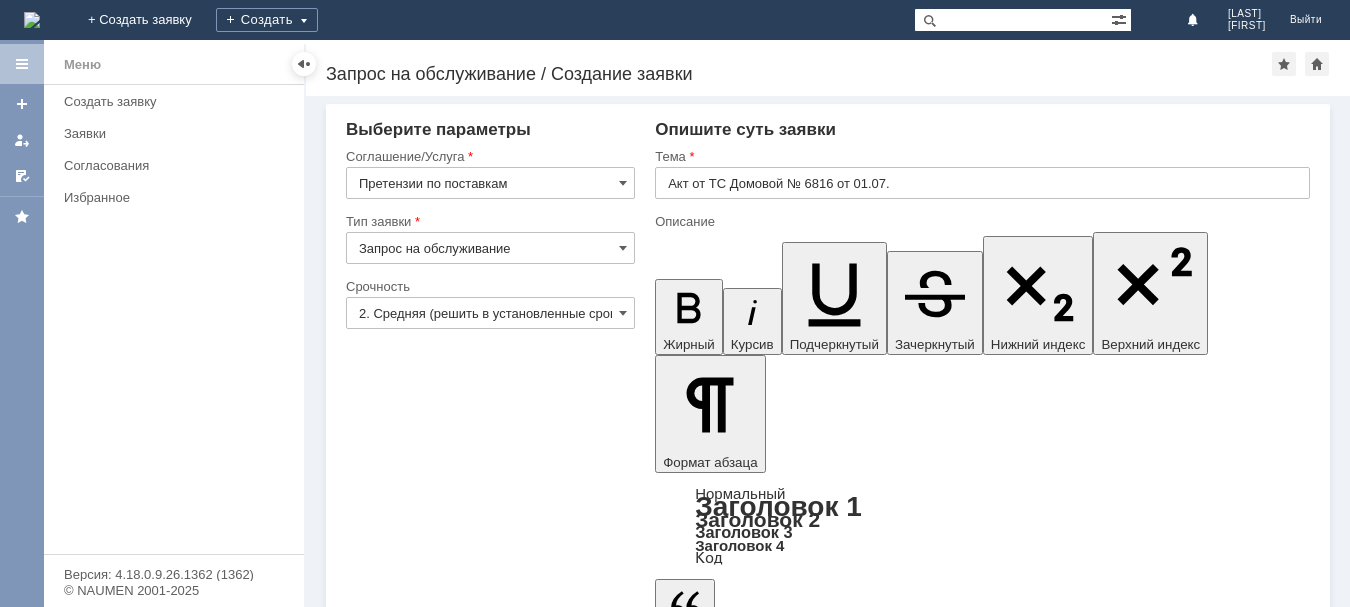 click at bounding box center [818, 4911] 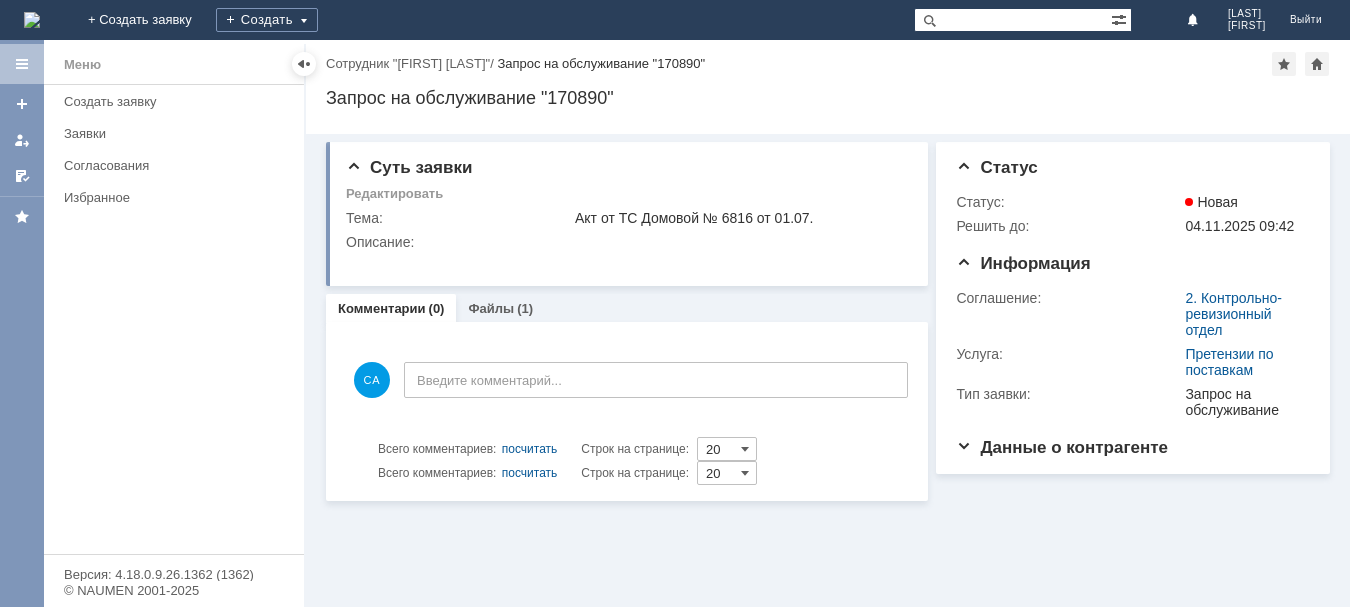 scroll, scrollTop: 0, scrollLeft: 0, axis: both 